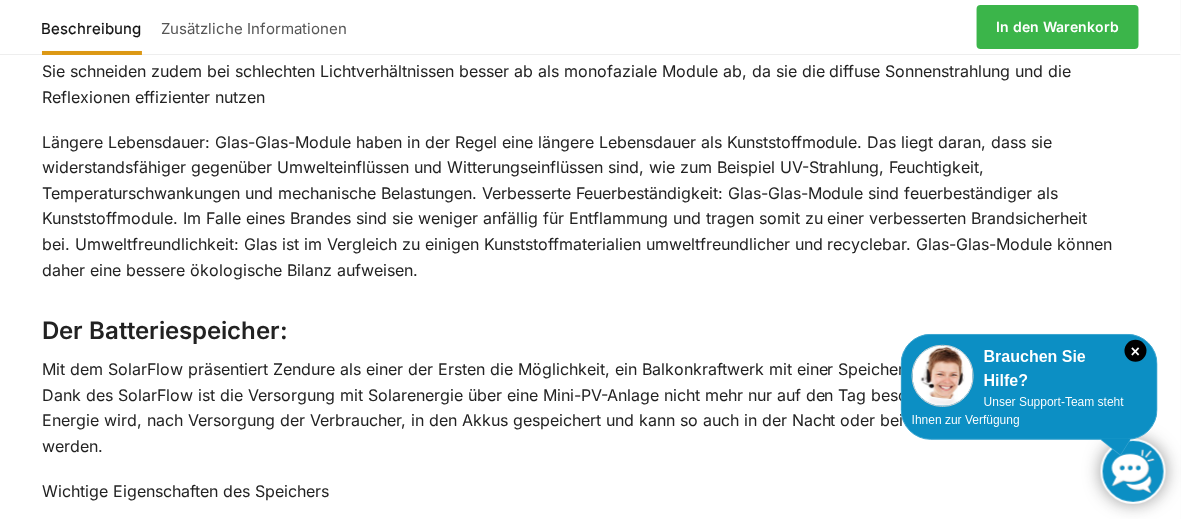 scroll, scrollTop: 2073, scrollLeft: 0, axis: vertical 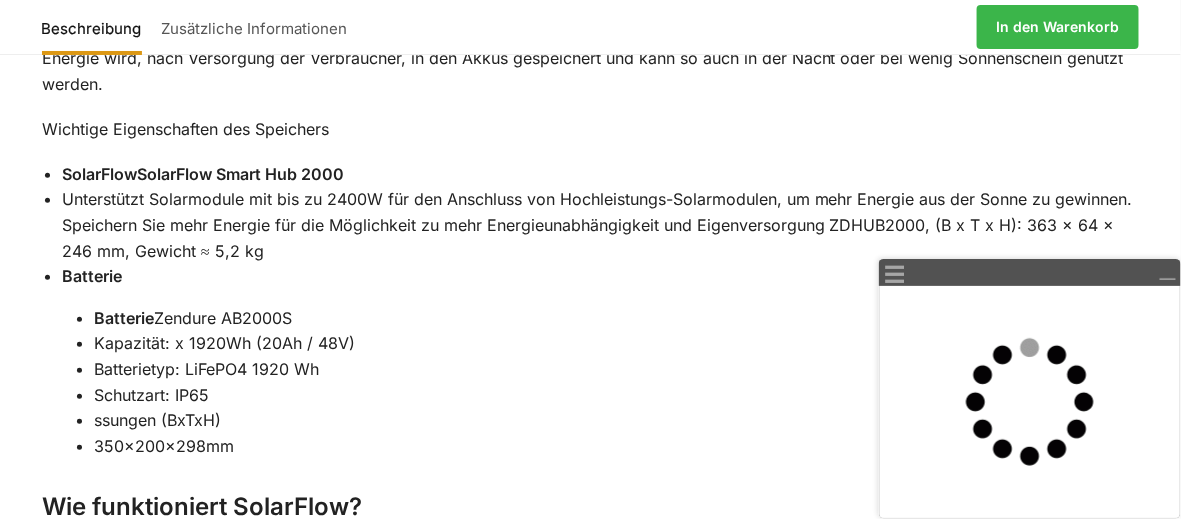 click at bounding box center [1167, 273] 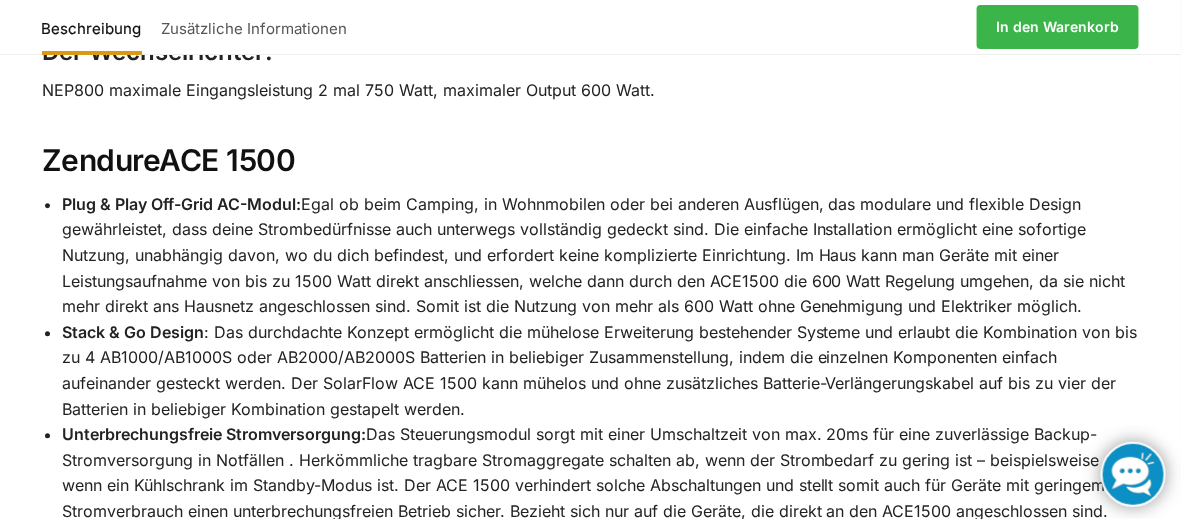 scroll, scrollTop: 3452, scrollLeft: 0, axis: vertical 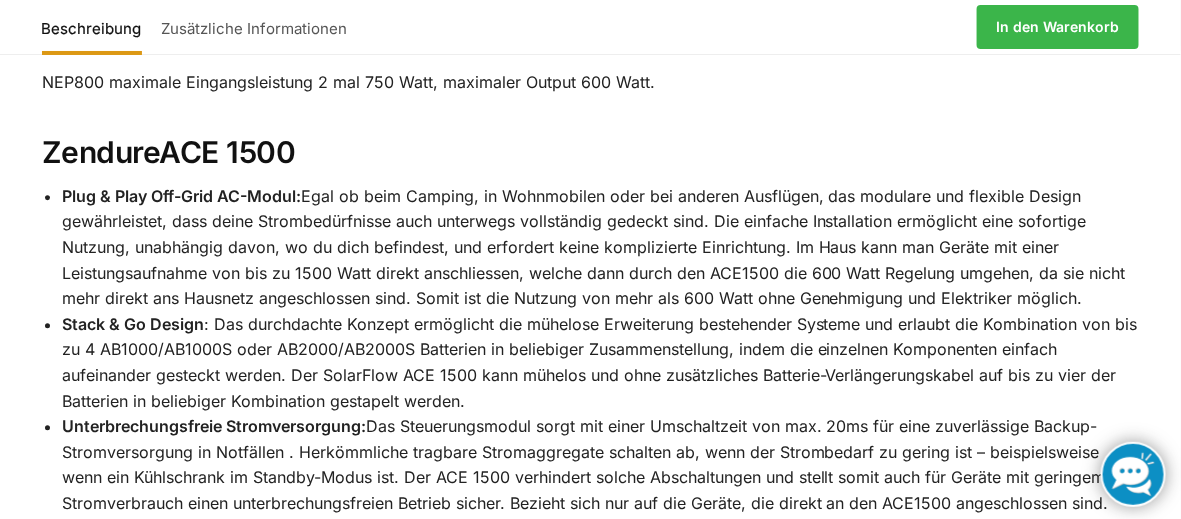 click on "Stack & Go Design : Das durchdachte Konzept ermöglicht die mühelose Erweiterung bestehender Systeme und erlaubt die Kombination von bis zu 4 AB1000/AB1000S oder AB2000/AB2000S Batterien in beliebiger Zusammenstellung, indem die einzelnen Komponenten einfach aufeinander gesteckt werden. Der SolarFlow ACE 1500 kann mühelos und ohne zusätzliches Batterie-Verlängerungskabel auf bis zu vier der Batterien in beliebiger Kombination gestapelt werden." at bounding box center [600, 363] 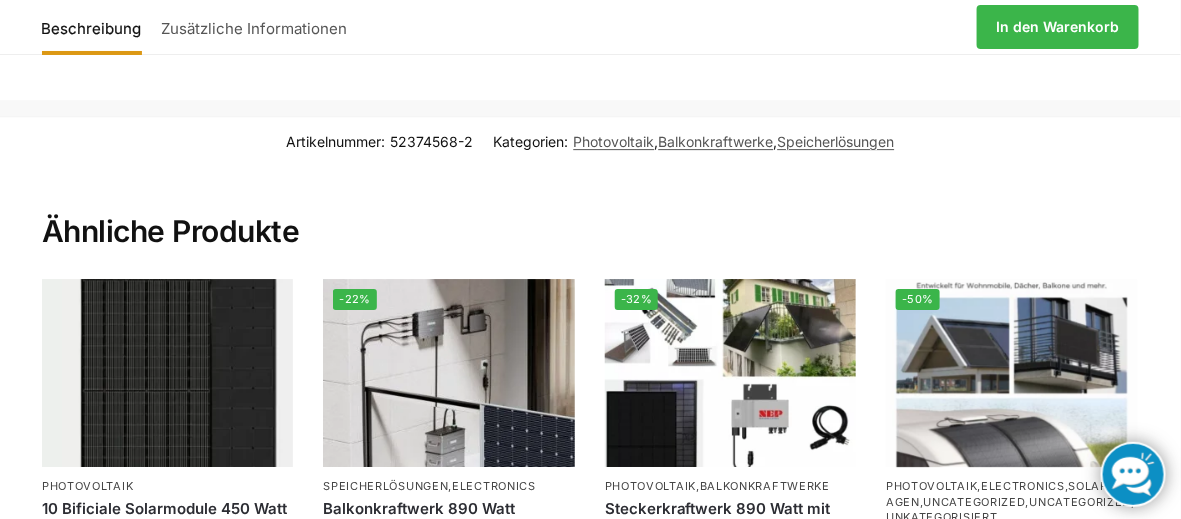 scroll, scrollTop: 3951, scrollLeft: 0, axis: vertical 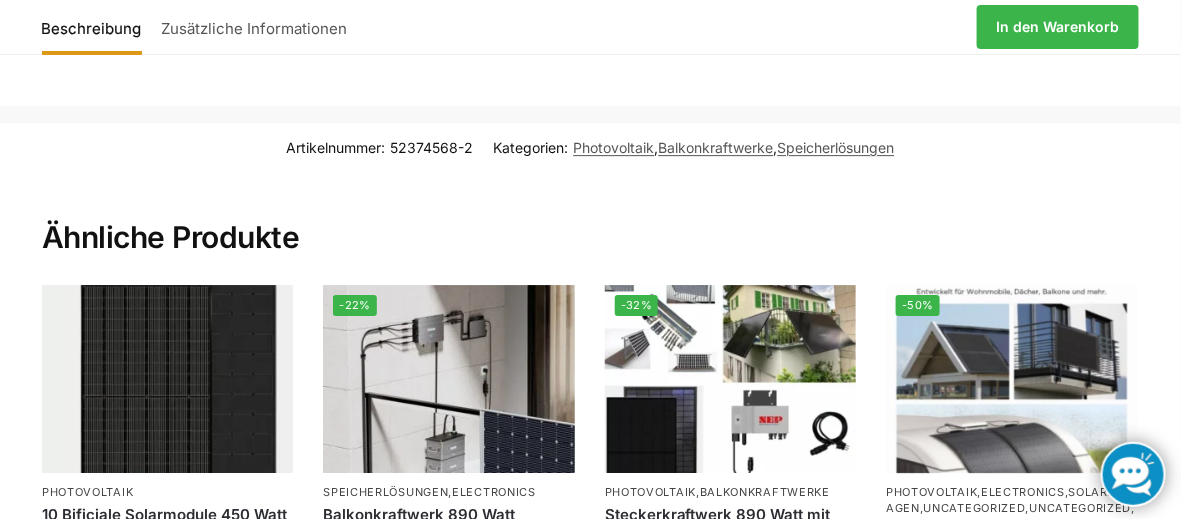 click on "Speicherlösungen" at bounding box center (836, 147) 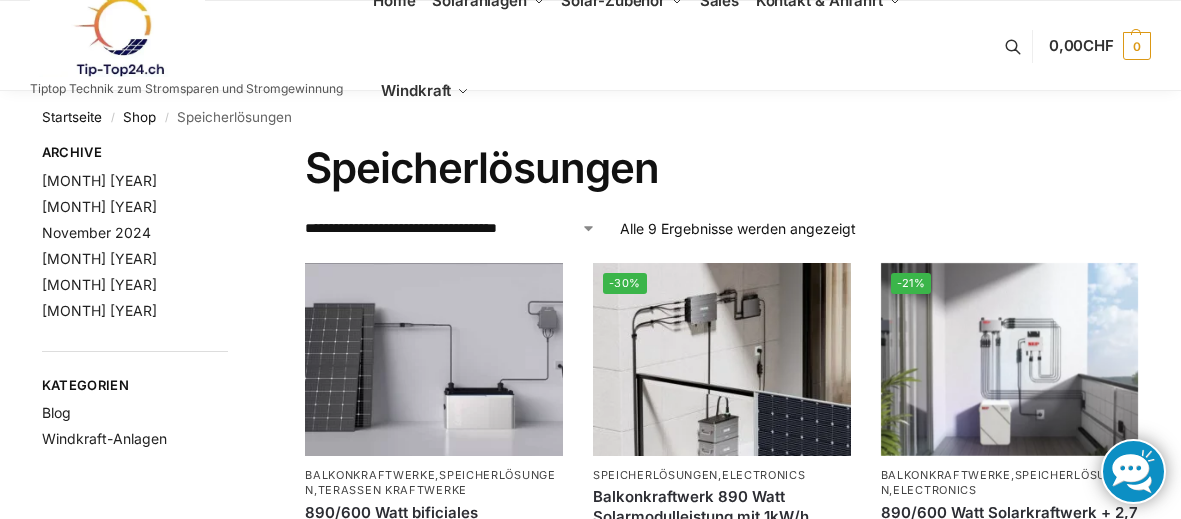 scroll, scrollTop: 0, scrollLeft: 0, axis: both 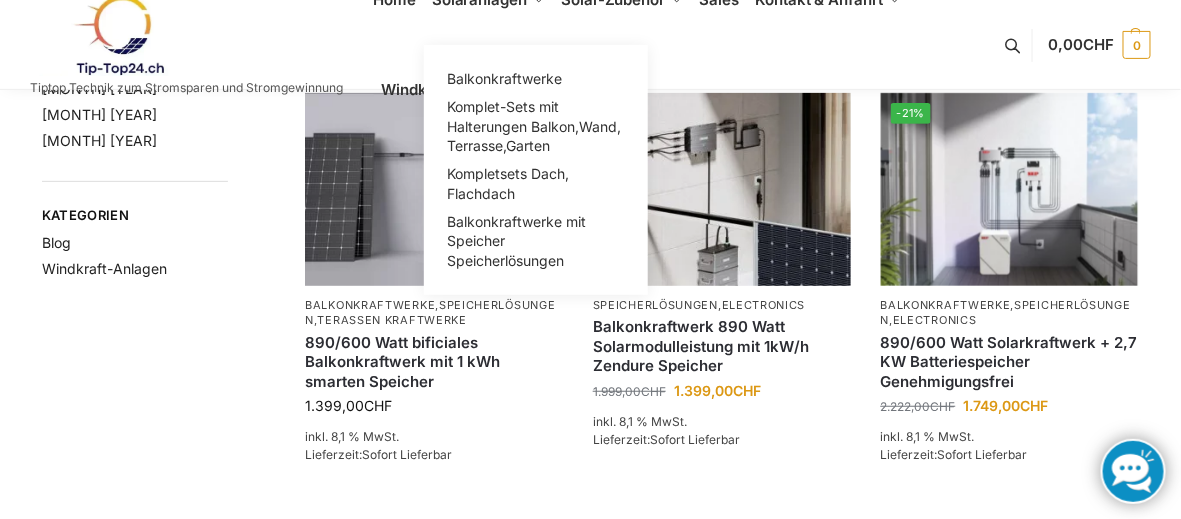 click on "Solaranlagen" at bounding box center (479, -1) 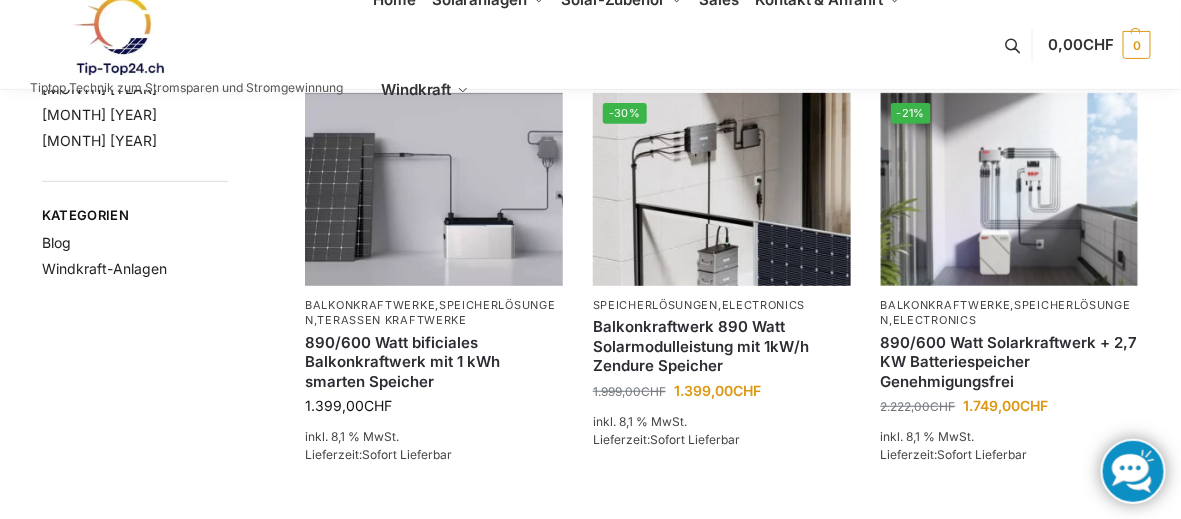 click on "Balkonkraftwerke mit Speicher Speicherlösungen" at bounding box center [510, 201] 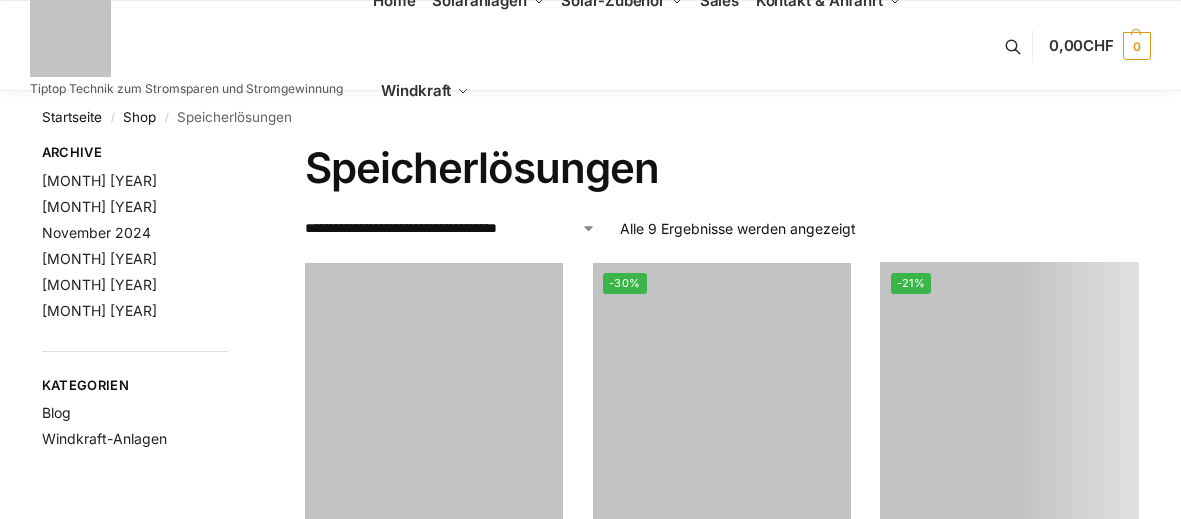 scroll, scrollTop: 0, scrollLeft: 0, axis: both 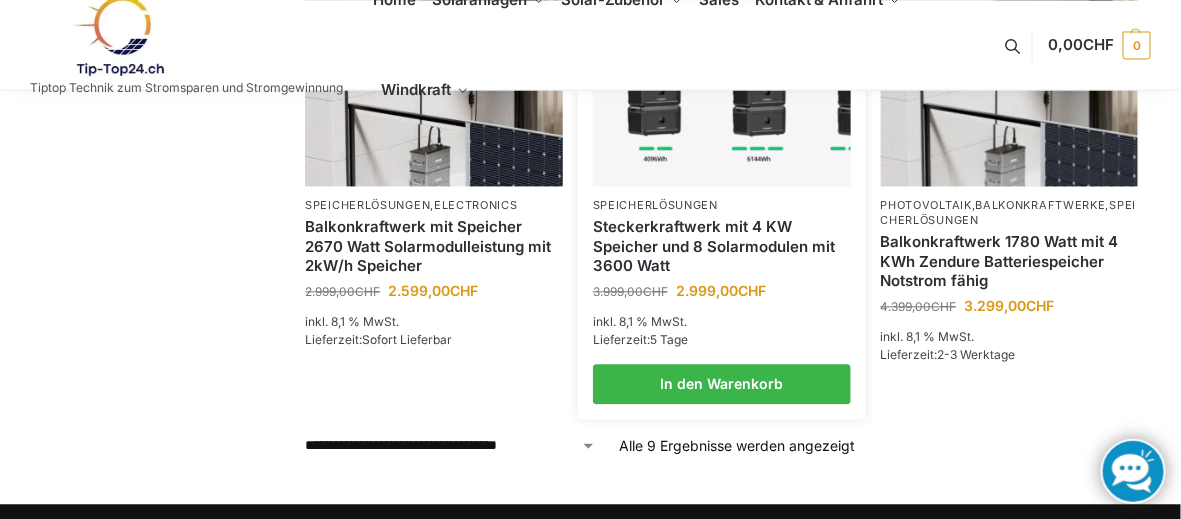 click on "In den Warenkorb" at bounding box center [722, 384] 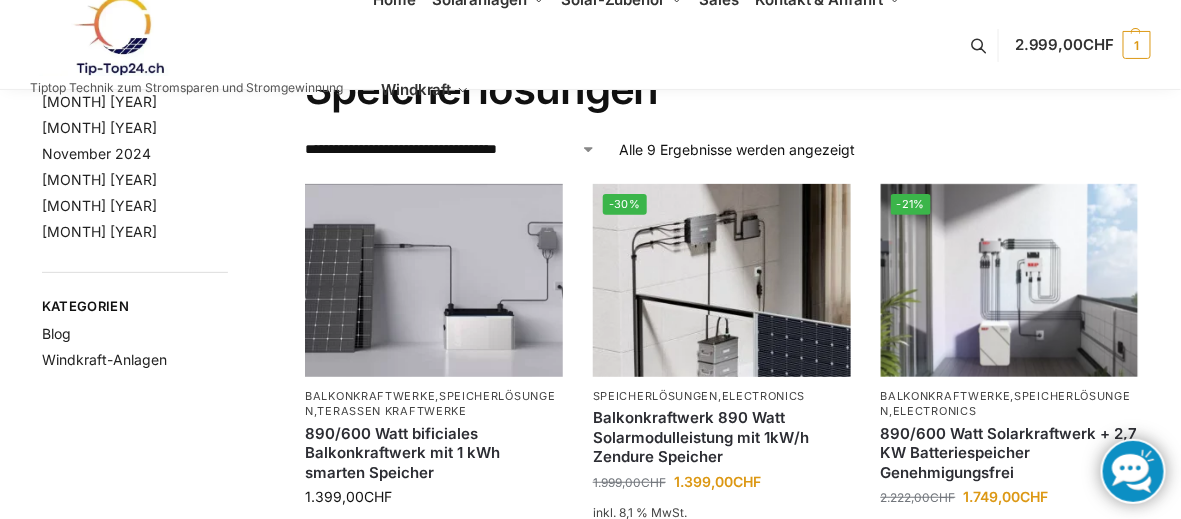 scroll, scrollTop: 0, scrollLeft: 0, axis: both 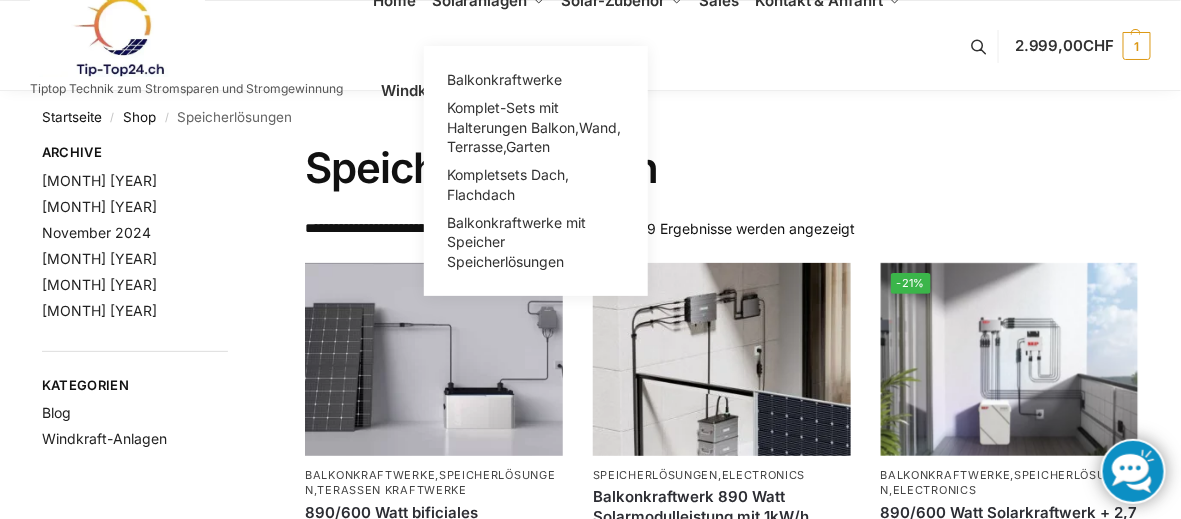 click on "Solaranlagen" at bounding box center (479, 0) 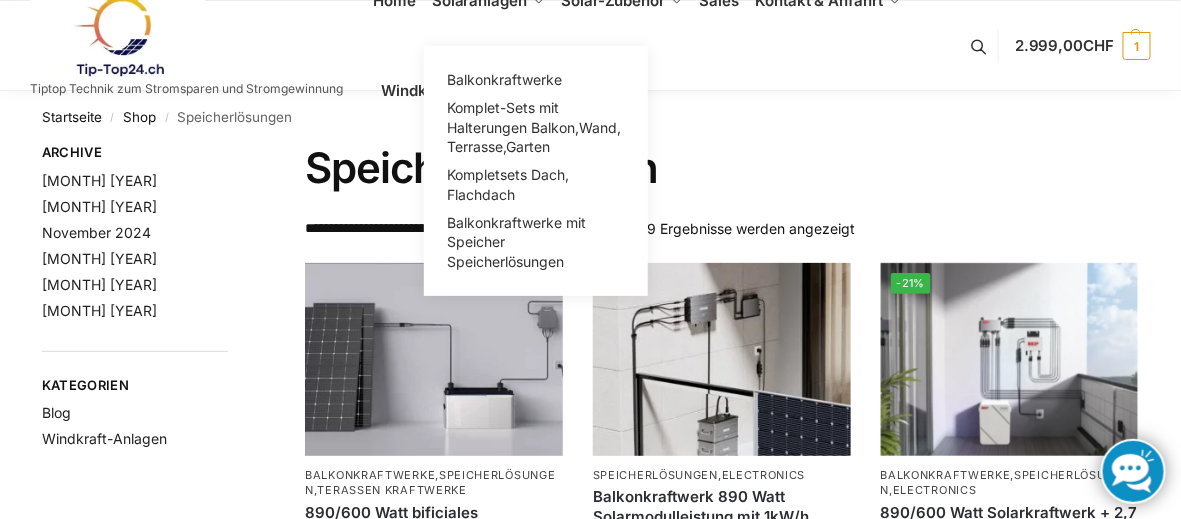 click on "Komplet-Sets mit Halterungen Balkon,Wand, Terrasse,Garten" at bounding box center [536, 127] 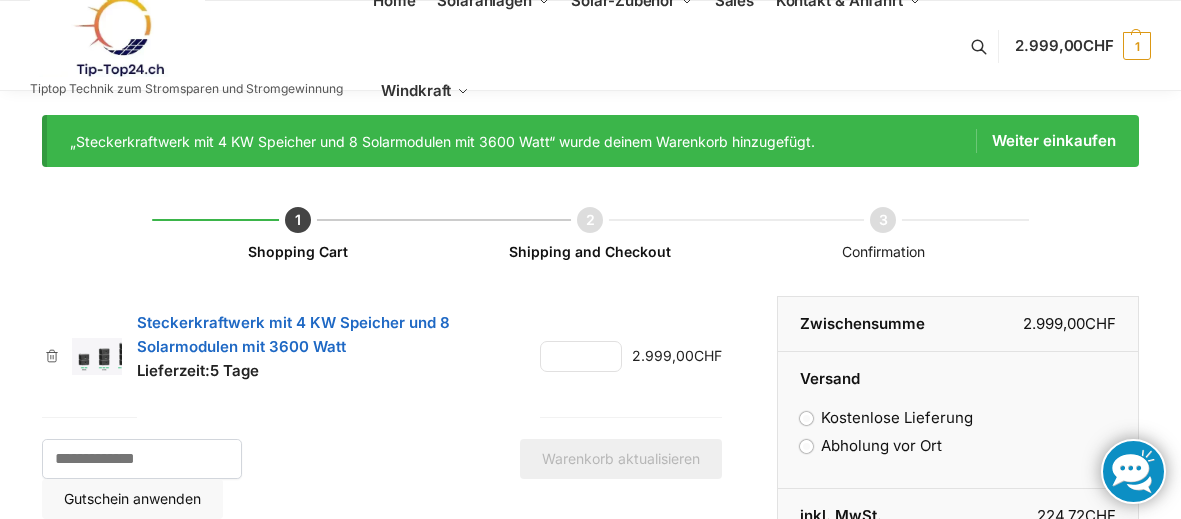 scroll, scrollTop: 0, scrollLeft: 0, axis: both 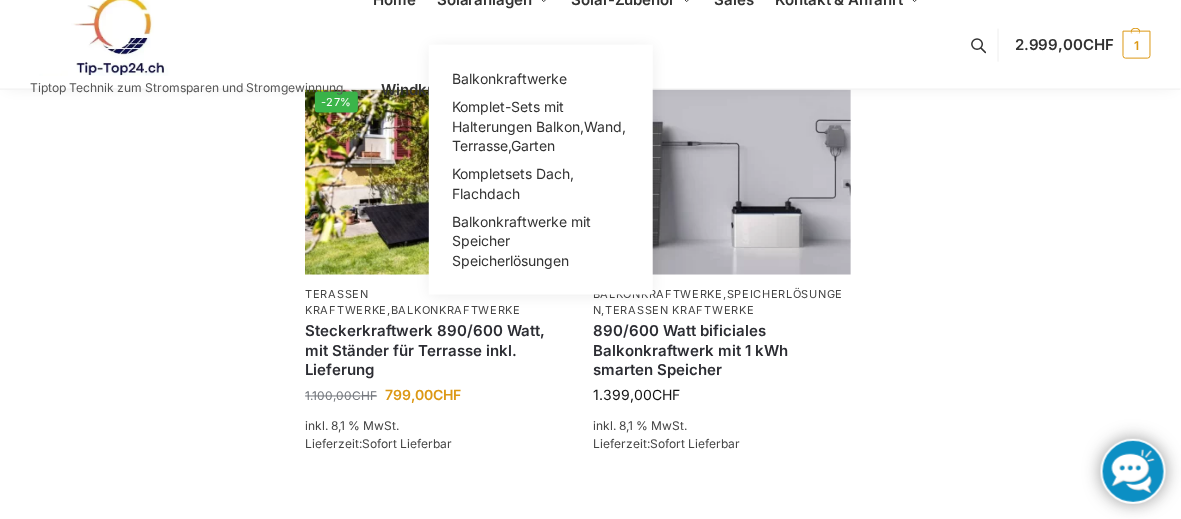 click on "Solaranlagen" at bounding box center (493, 0) 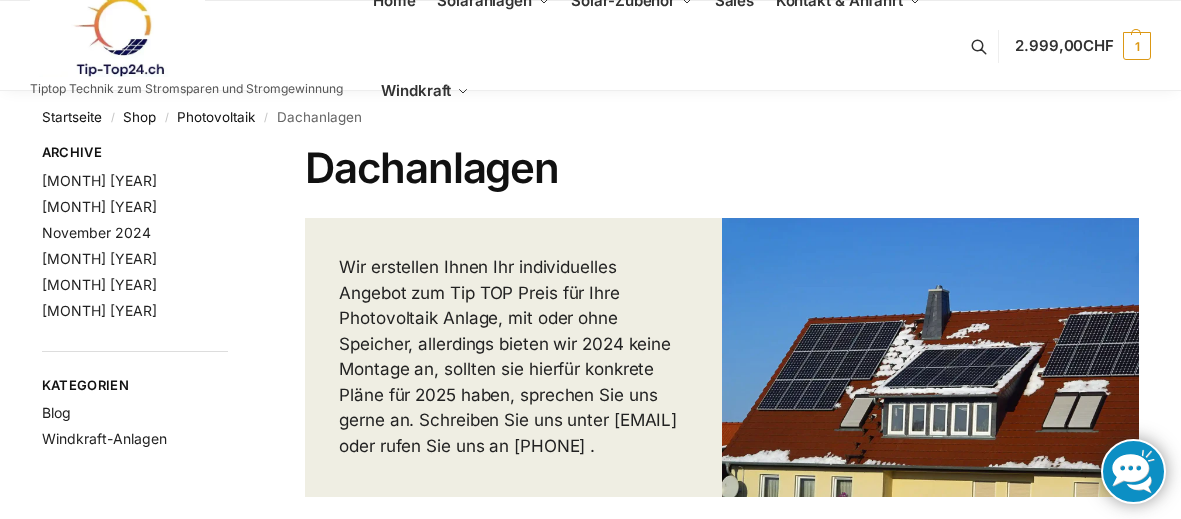 scroll, scrollTop: 0, scrollLeft: 0, axis: both 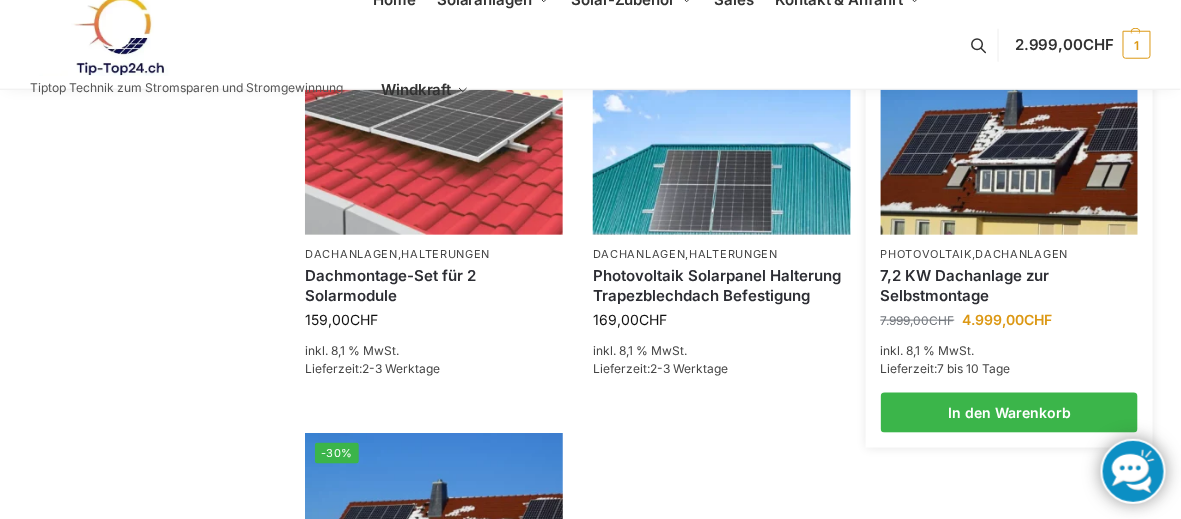 click at bounding box center [1010, 138] 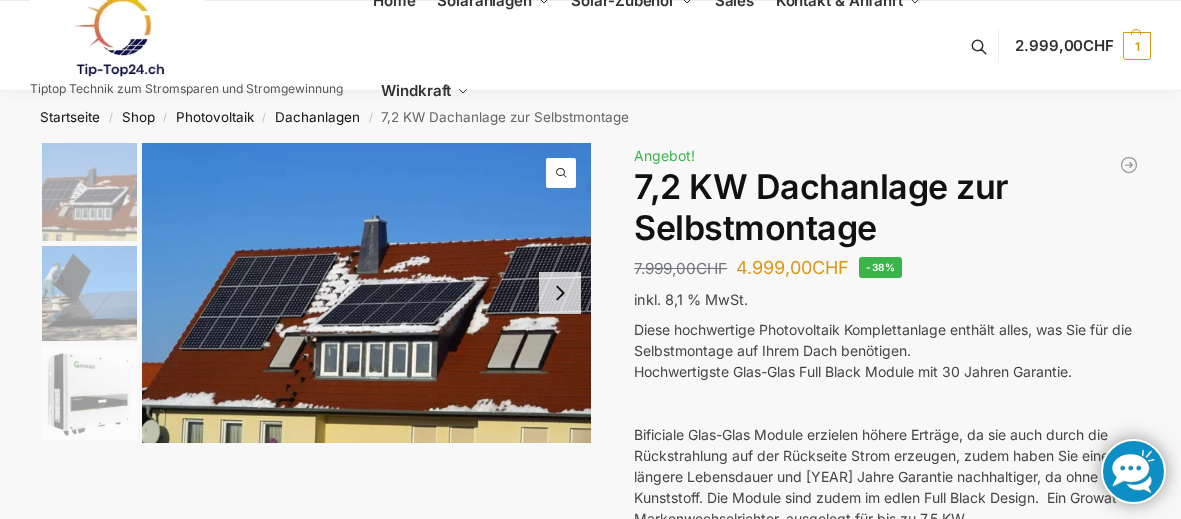 scroll, scrollTop: 0, scrollLeft: 0, axis: both 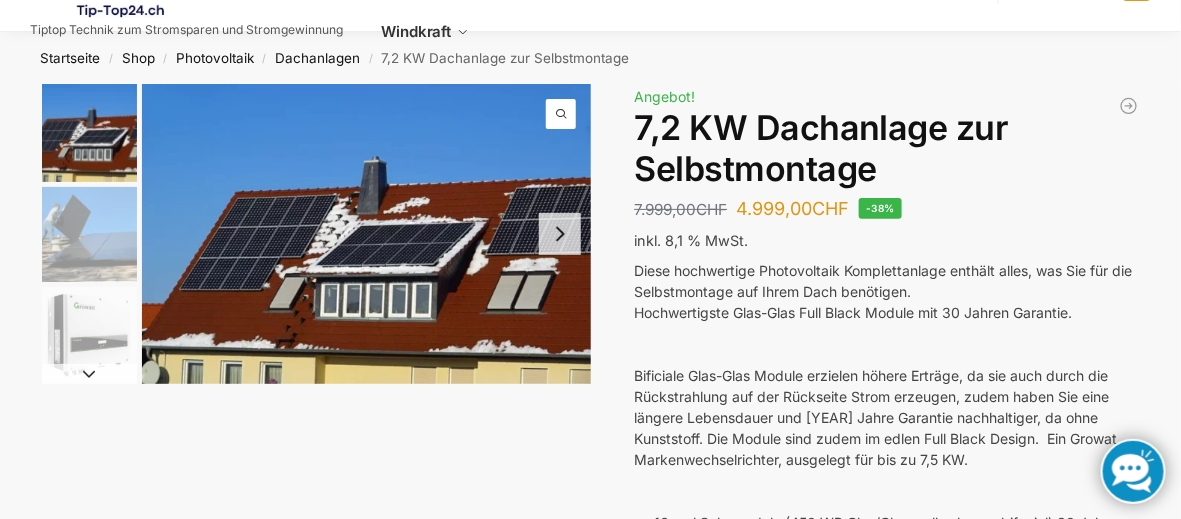 click at bounding box center (366, 234) 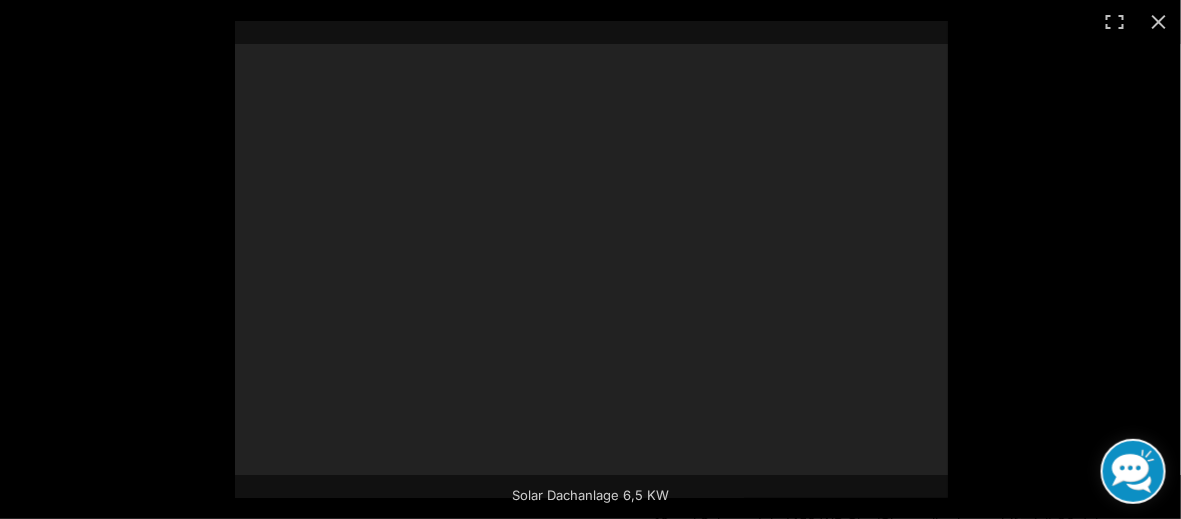 click at bounding box center (591, 259) 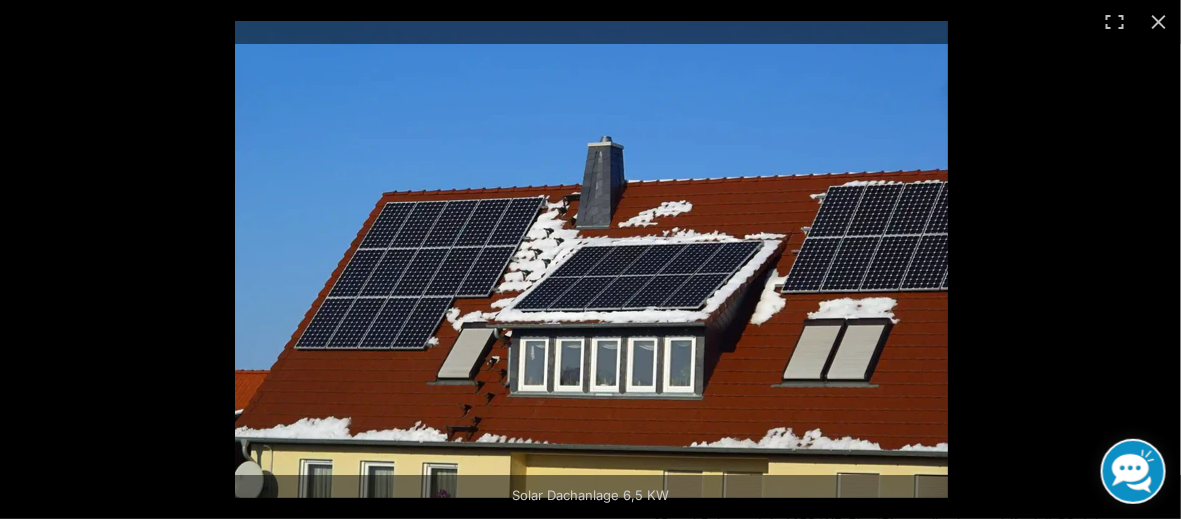 click at bounding box center (591, 259) 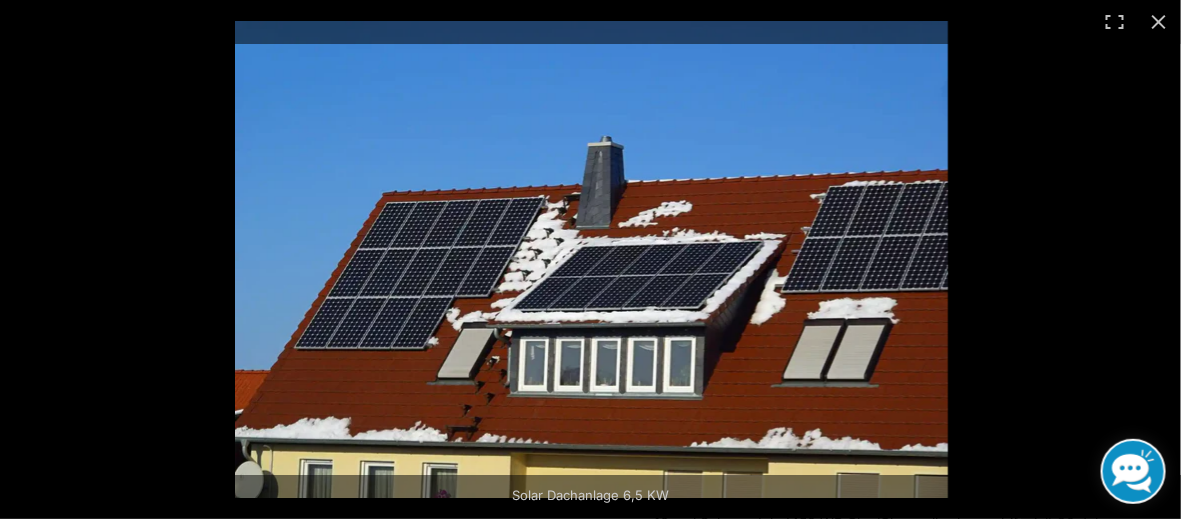click at bounding box center [1159, 22] 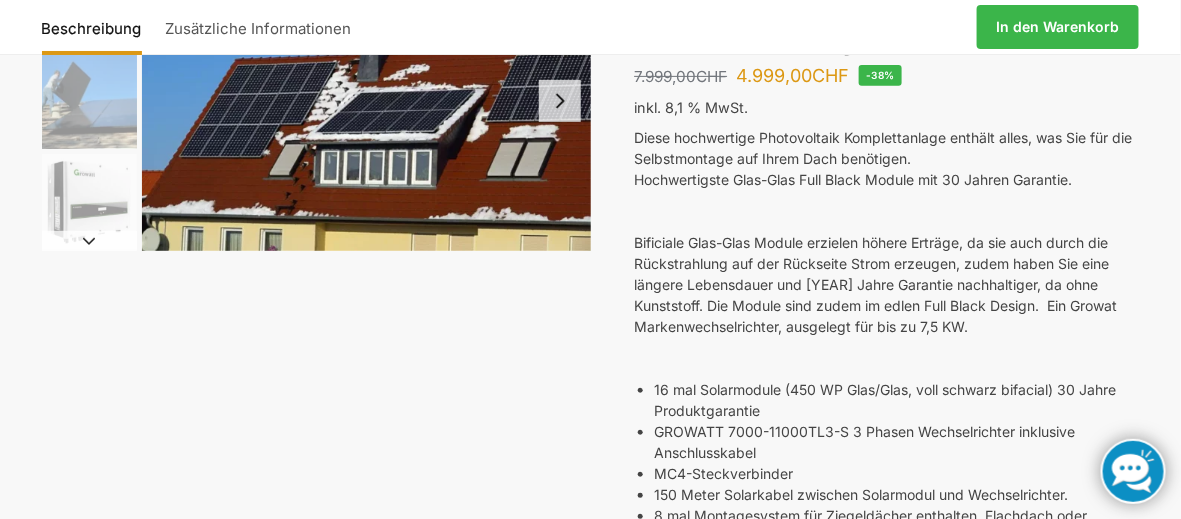 scroll, scrollTop: 192, scrollLeft: 0, axis: vertical 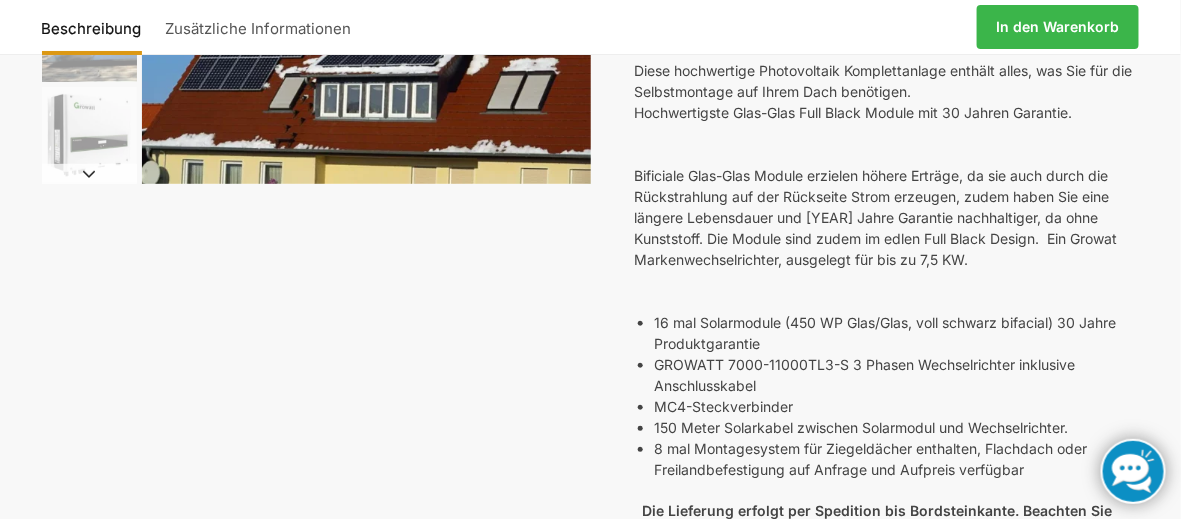 click on "Solar Dachanlage 6,5 KW
Beschreibung
Zusätzliche Informationen
[PRICE]  CHF   Ursprünglicher Preis war: [PRICE] CHF [PRICE]  CHF Aktueller Preis ist: [PRICE] CHF.
In den Warenkorb
[PRICE]  CHF   CHF" at bounding box center [590, 338] 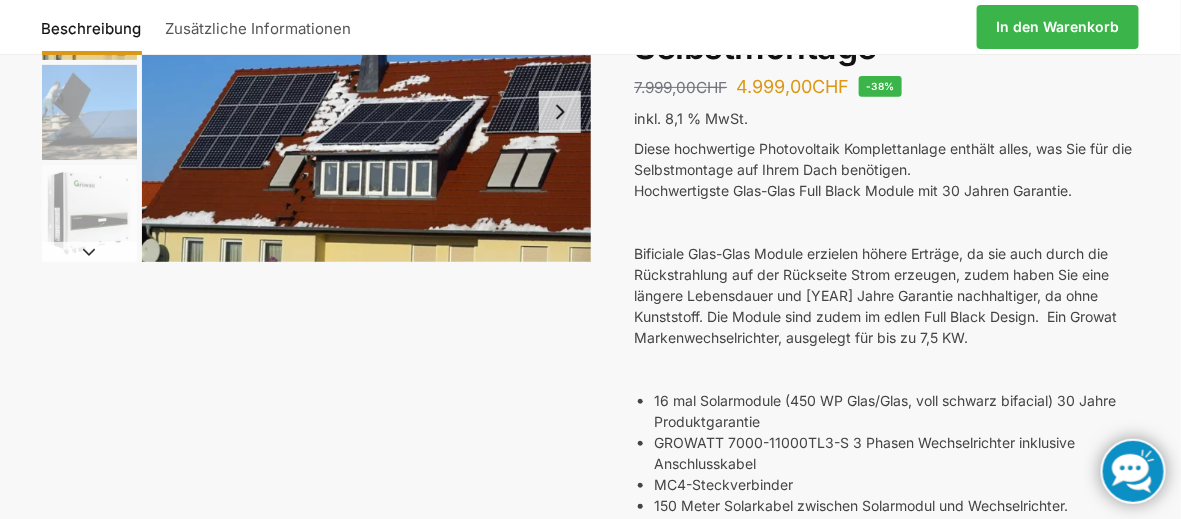 click on "Solar Dachanlage 6,5 KW
Beschreibung
Zusätzliche Informationen
[PRICE]  CHF   Ursprünglicher Preis war: [PRICE] CHF [PRICE]  CHF Aktueller Preis ist: [PRICE] CHF.
In den Warenkorb
[PRICE]  CHF   CHF" at bounding box center [590, 416] 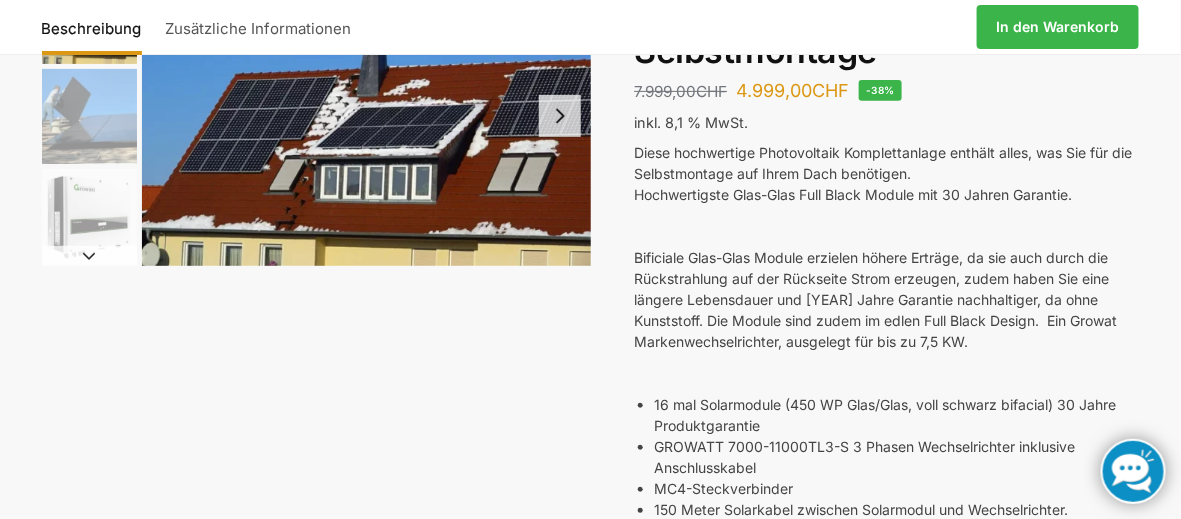 scroll, scrollTop: 176, scrollLeft: 0, axis: vertical 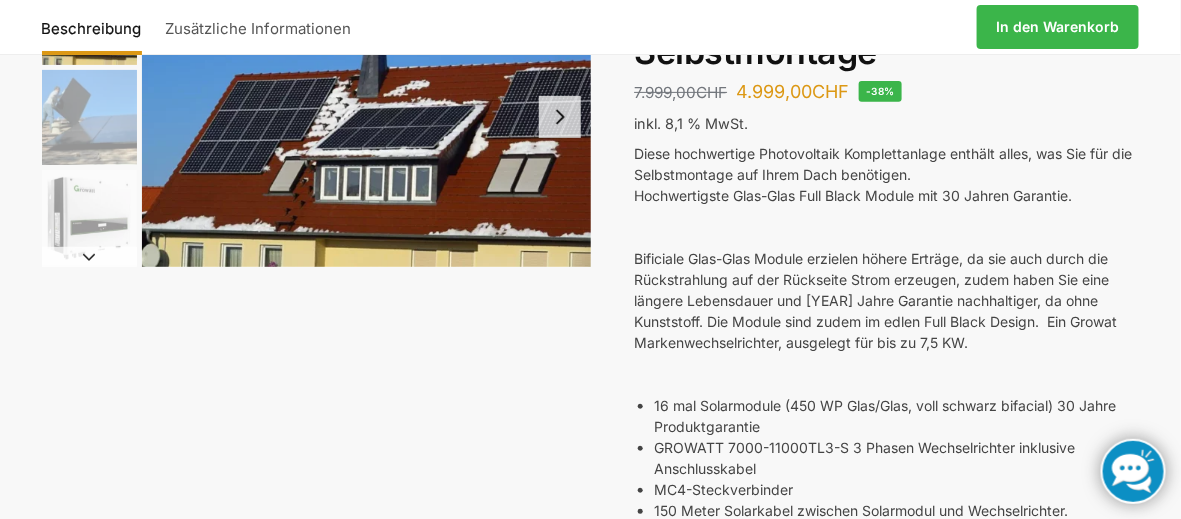 click at bounding box center [366, 117] 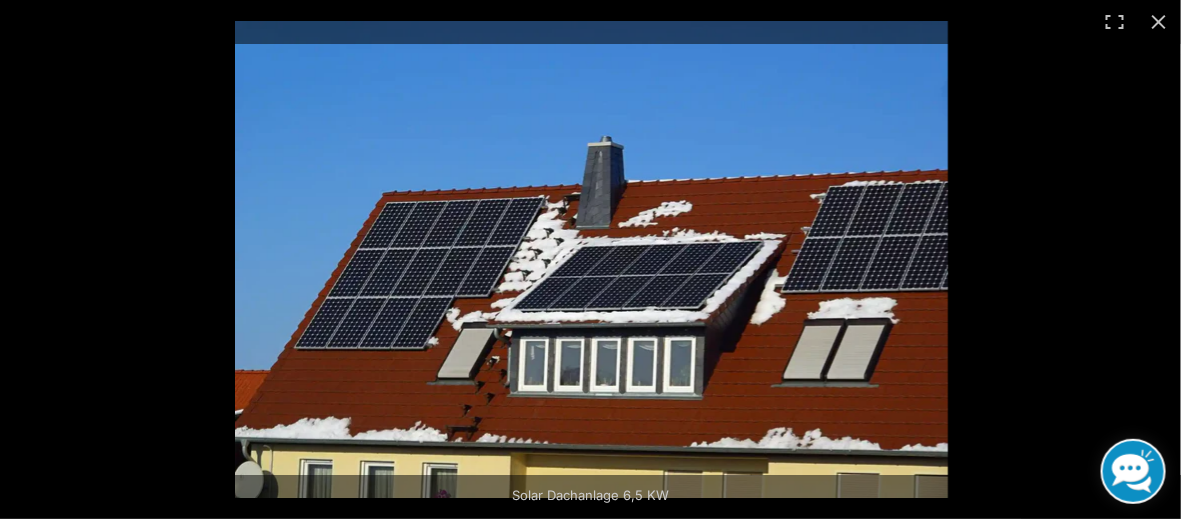 click at bounding box center (591, 259) 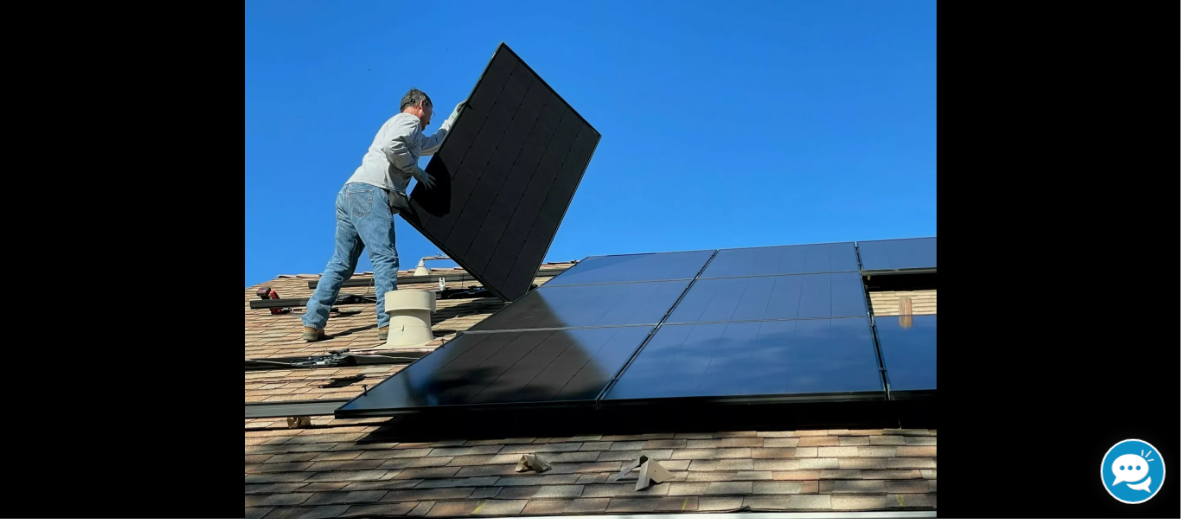 click at bounding box center (835, 259) 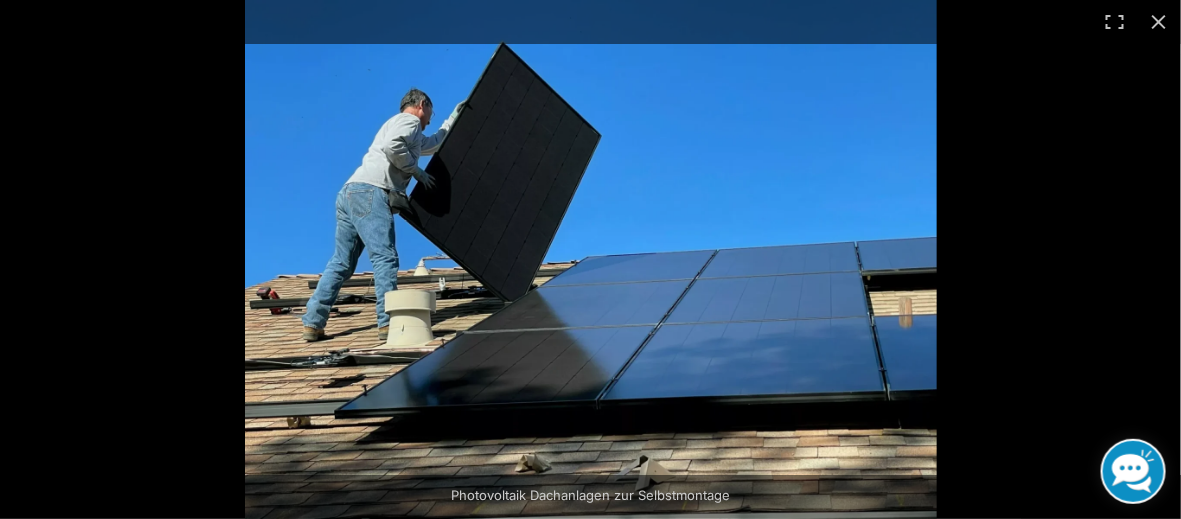 click at bounding box center [1159, 22] 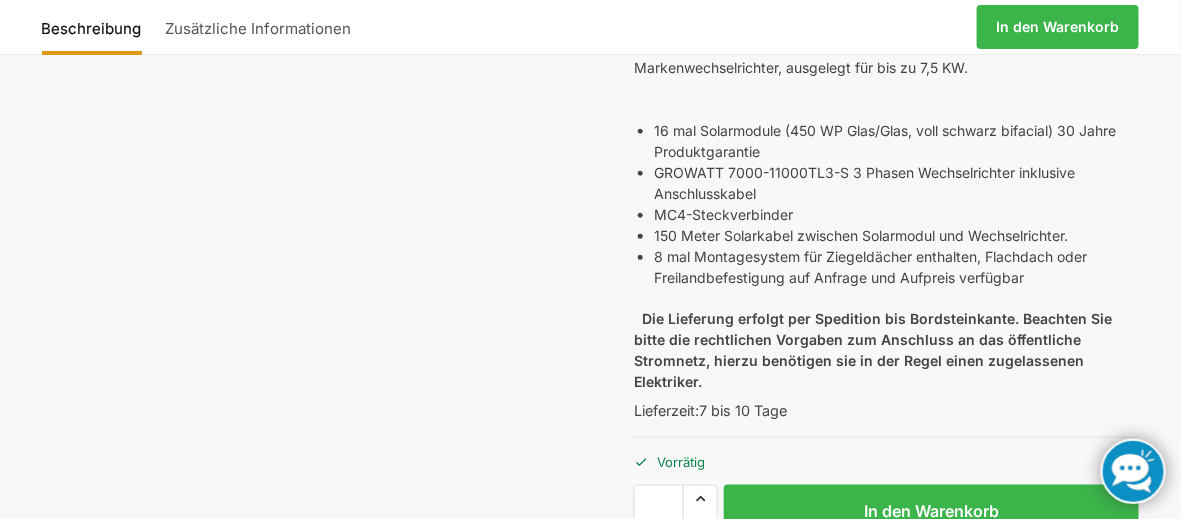 scroll, scrollTop: 446, scrollLeft: 0, axis: vertical 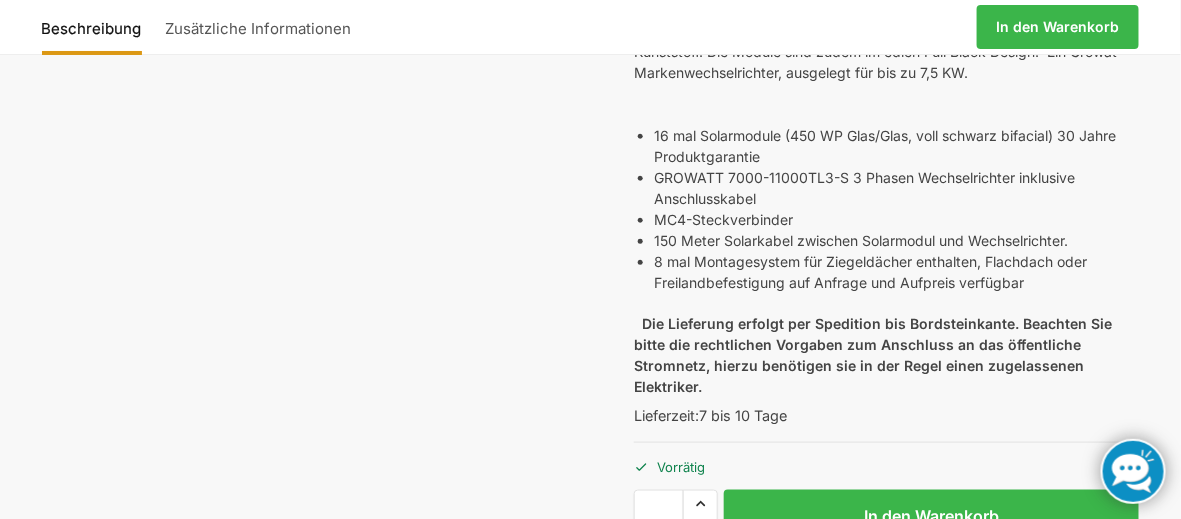 click on "Photovoltaik Dachanlagen zur Selbstmontage
Beschreibung
Zusätzliche Informationen
[PRICE]  CHF   Ursprünglicher Preis war: [PRICE] CHF [PRICE]  CHF Aktueller Preis ist: [PRICE] CHF.
In den Warenkorb
CHF" at bounding box center (590, 151) 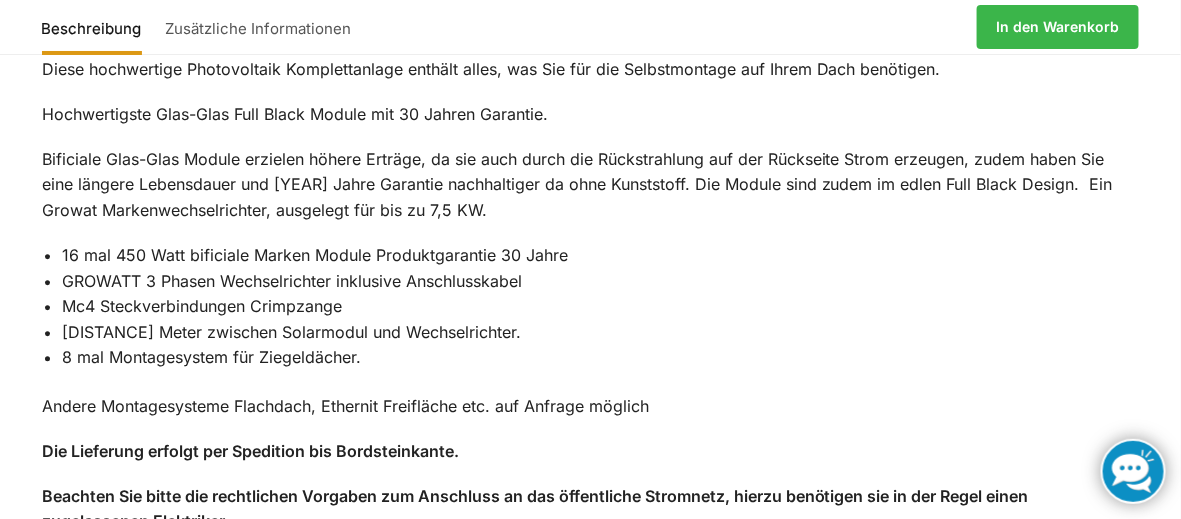 scroll, scrollTop: 1139, scrollLeft: 0, axis: vertical 